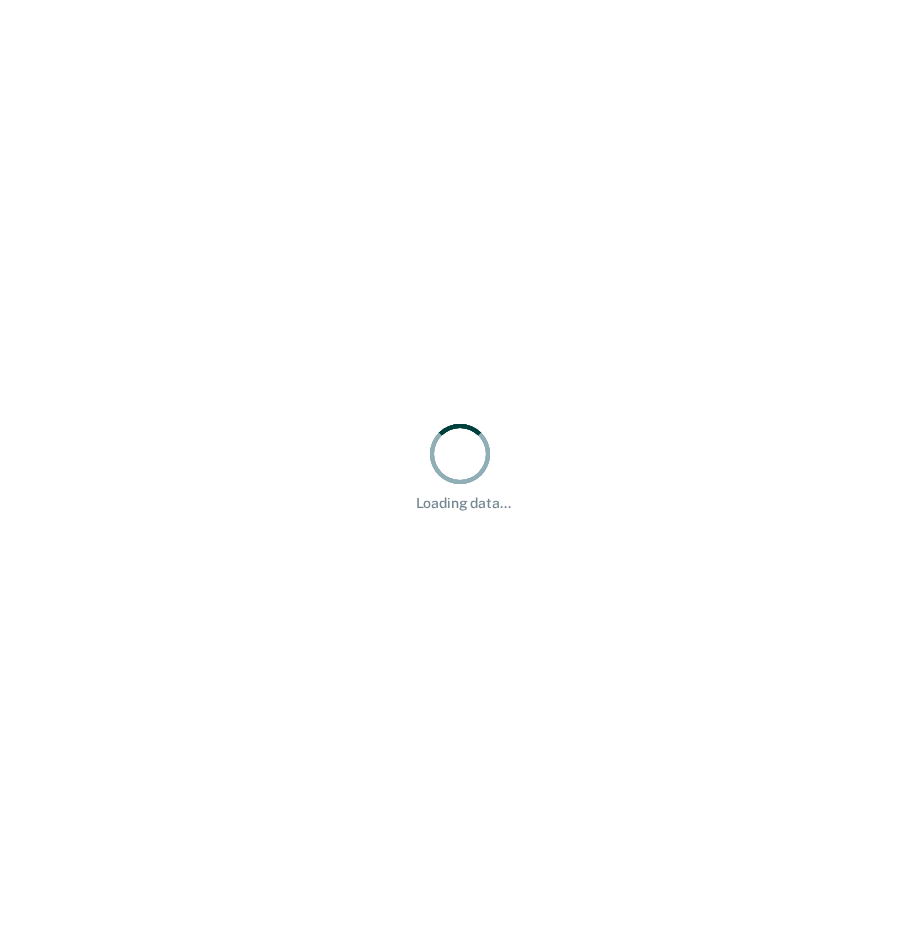 scroll, scrollTop: 0, scrollLeft: 0, axis: both 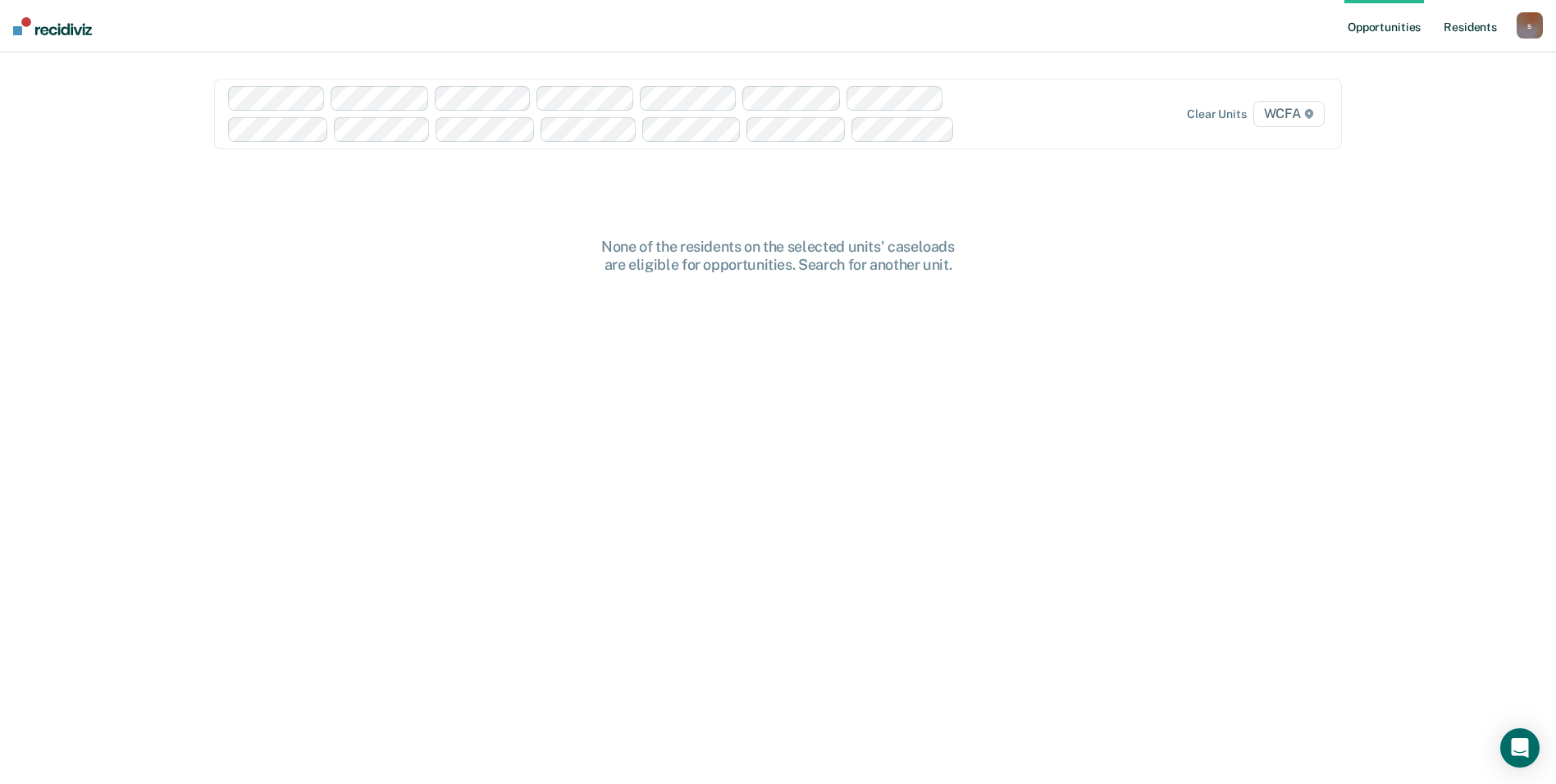 click on "Resident s" at bounding box center [1470, 26] 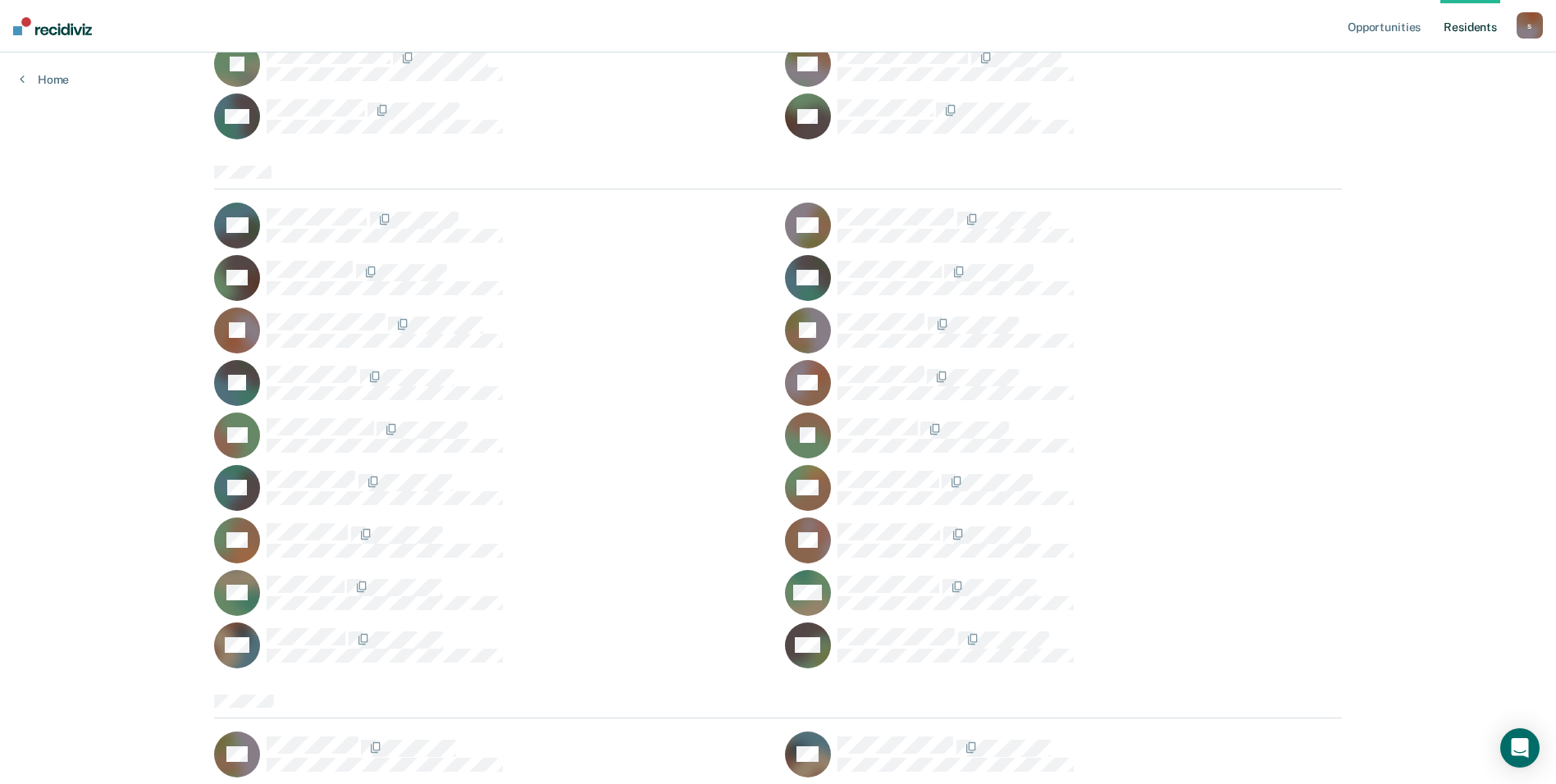 scroll, scrollTop: 2788, scrollLeft: 0, axis: vertical 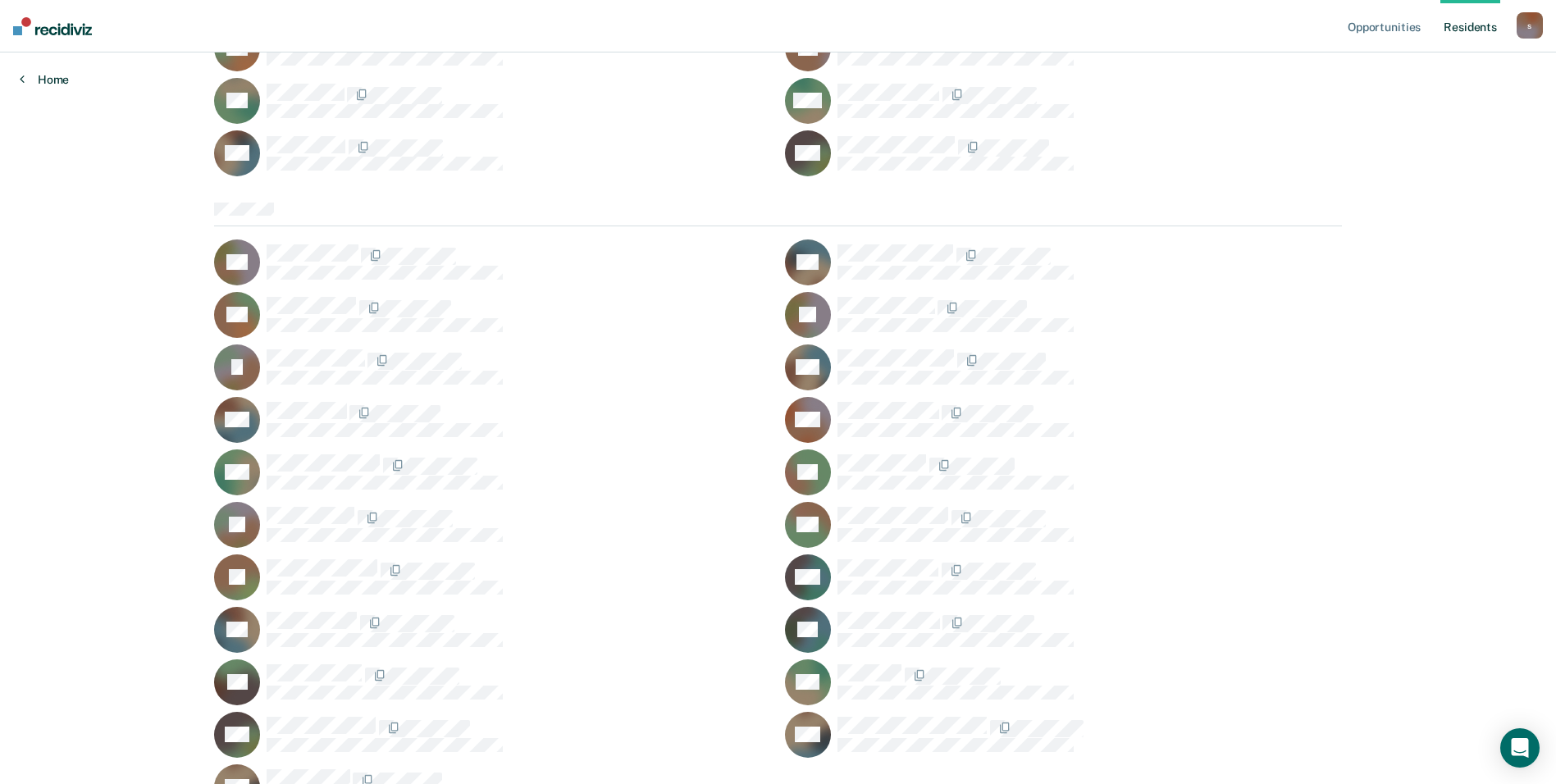 click on "Home" at bounding box center [44, 80] 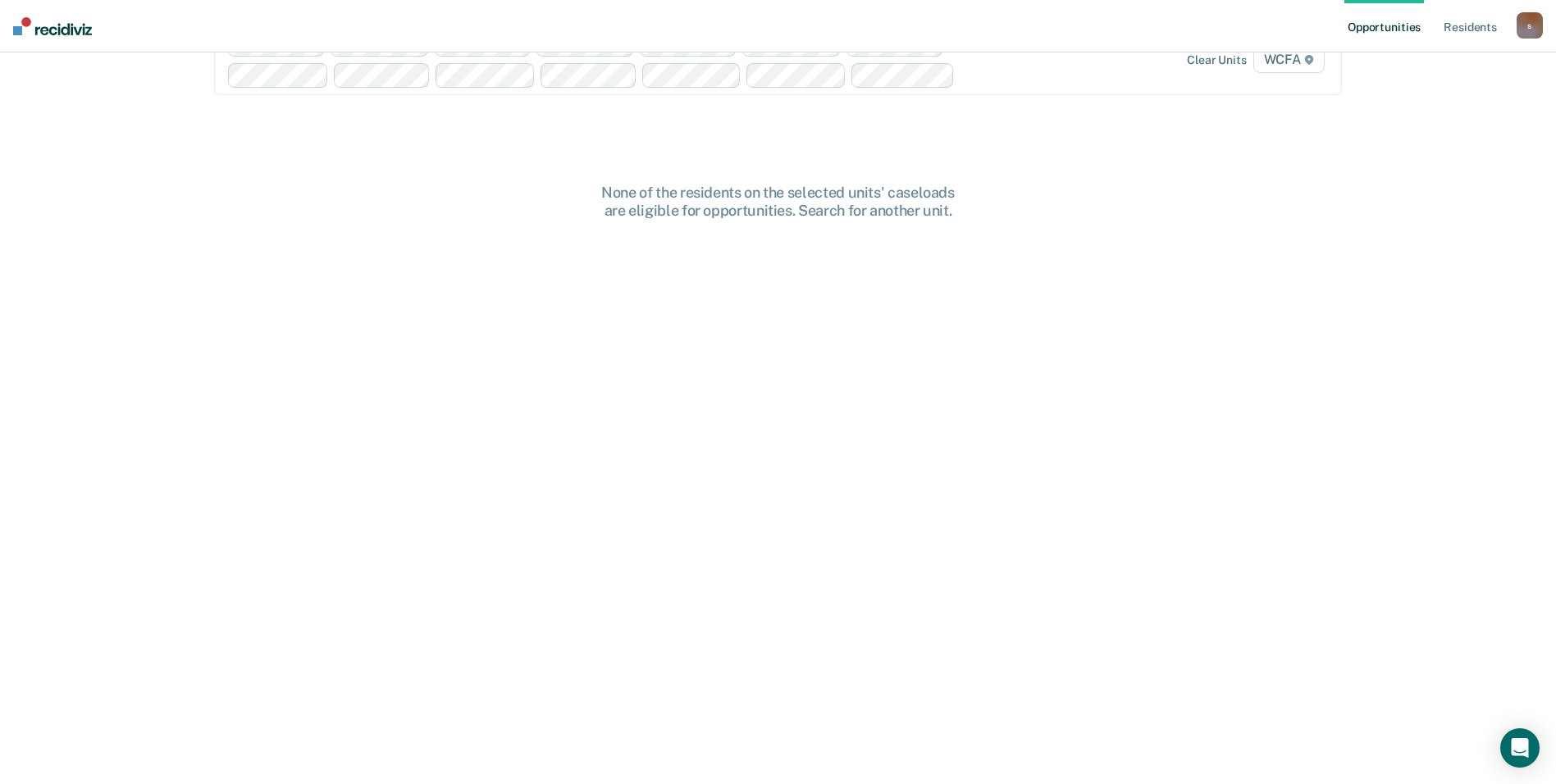 scroll, scrollTop: 0, scrollLeft: 0, axis: both 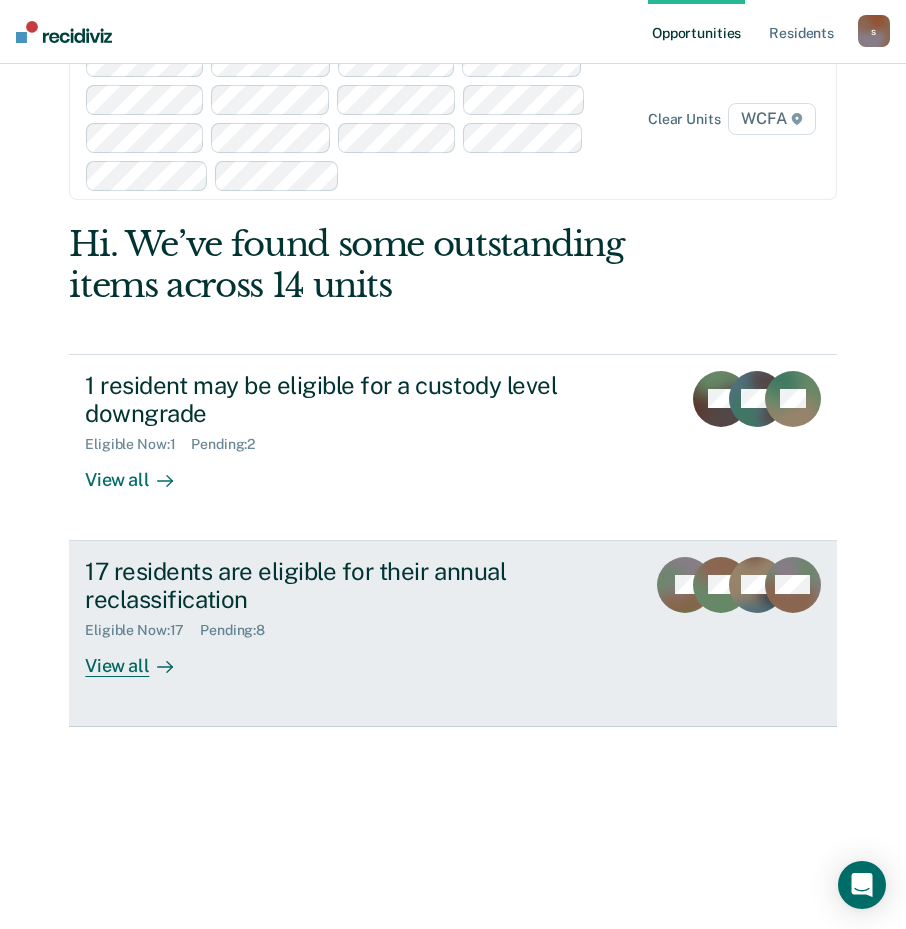 click on "View all" at bounding box center (141, 658) 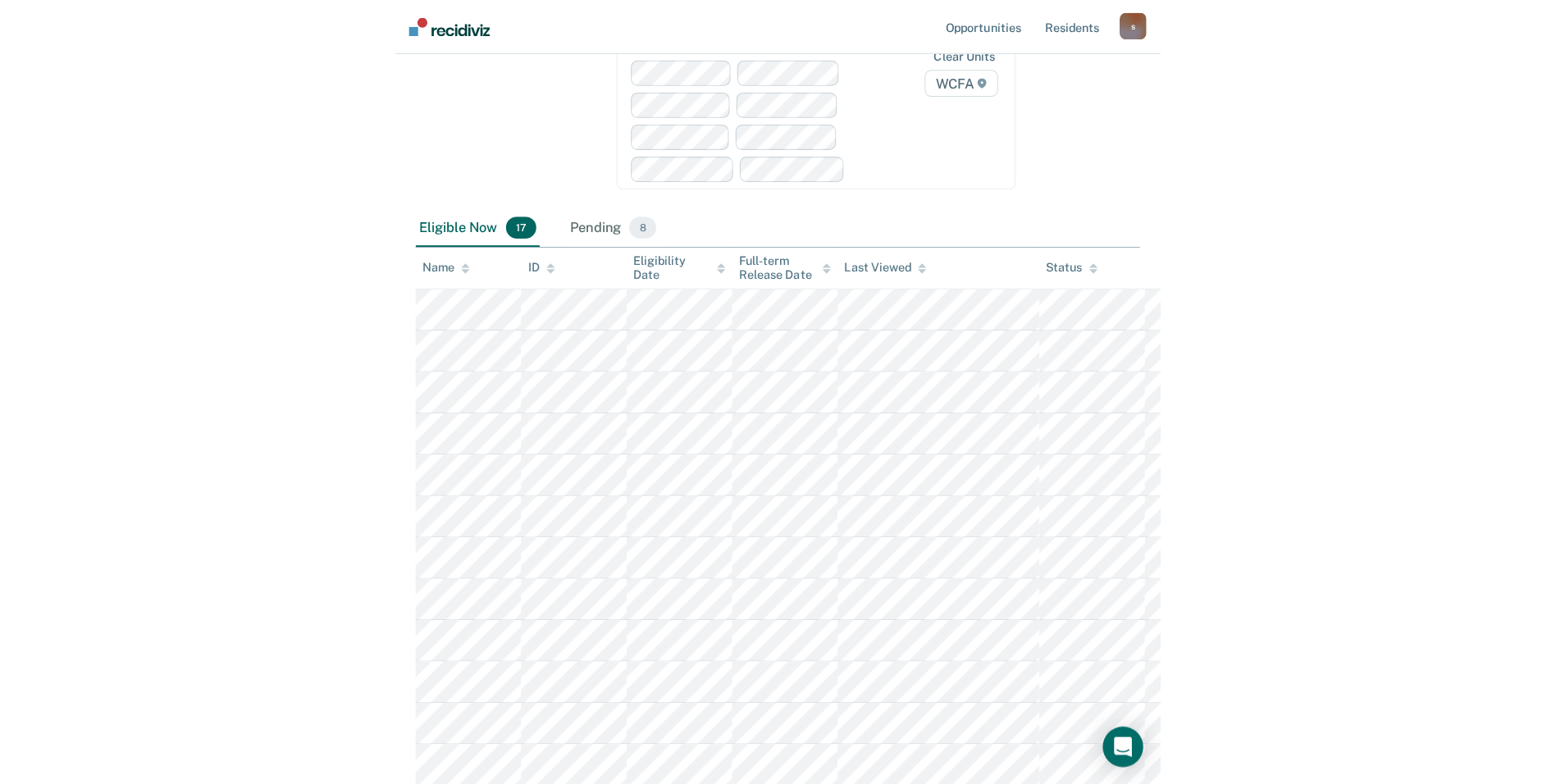 scroll, scrollTop: 0, scrollLeft: 0, axis: both 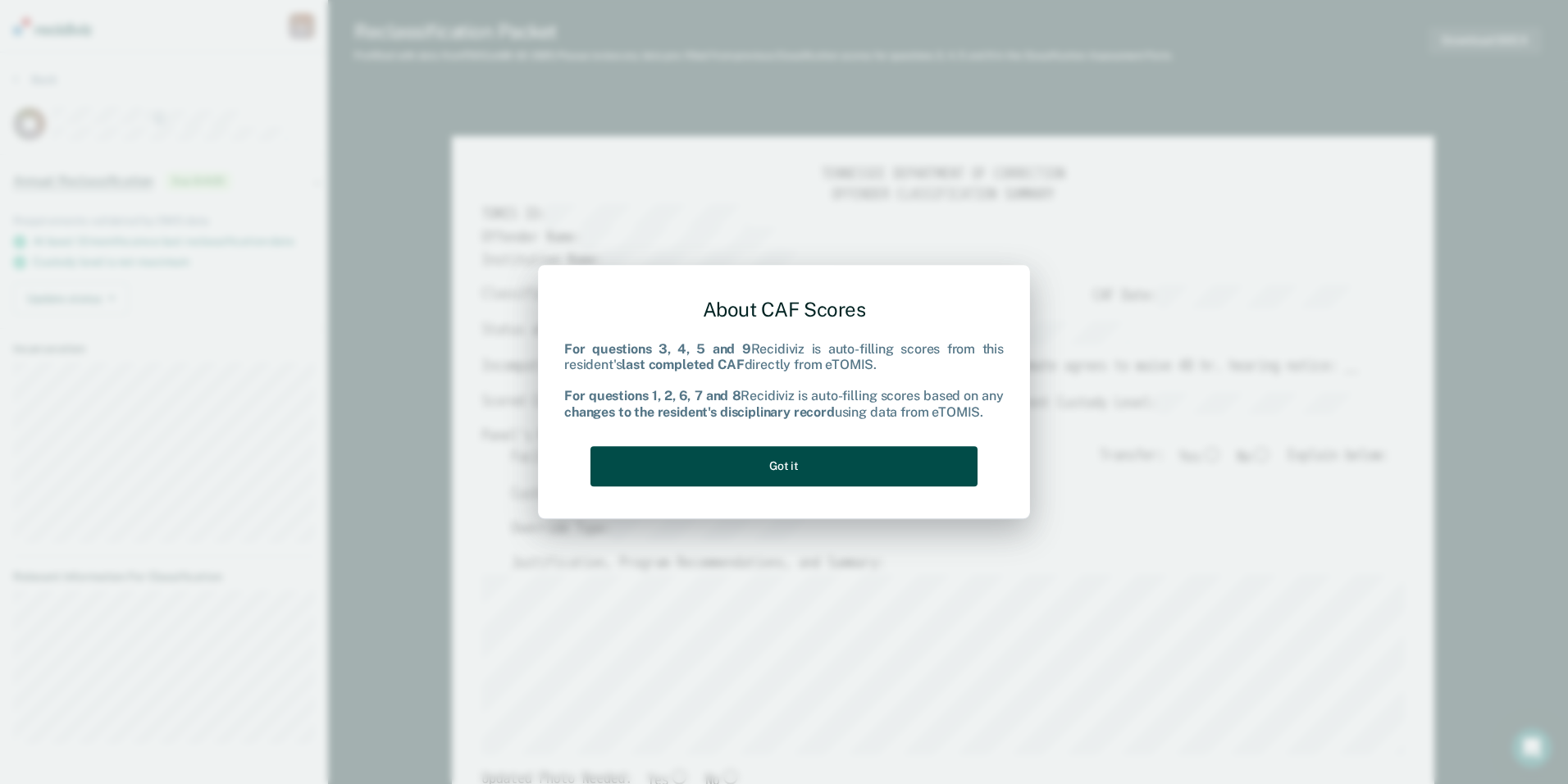 click on "Got it" at bounding box center [784, 466] 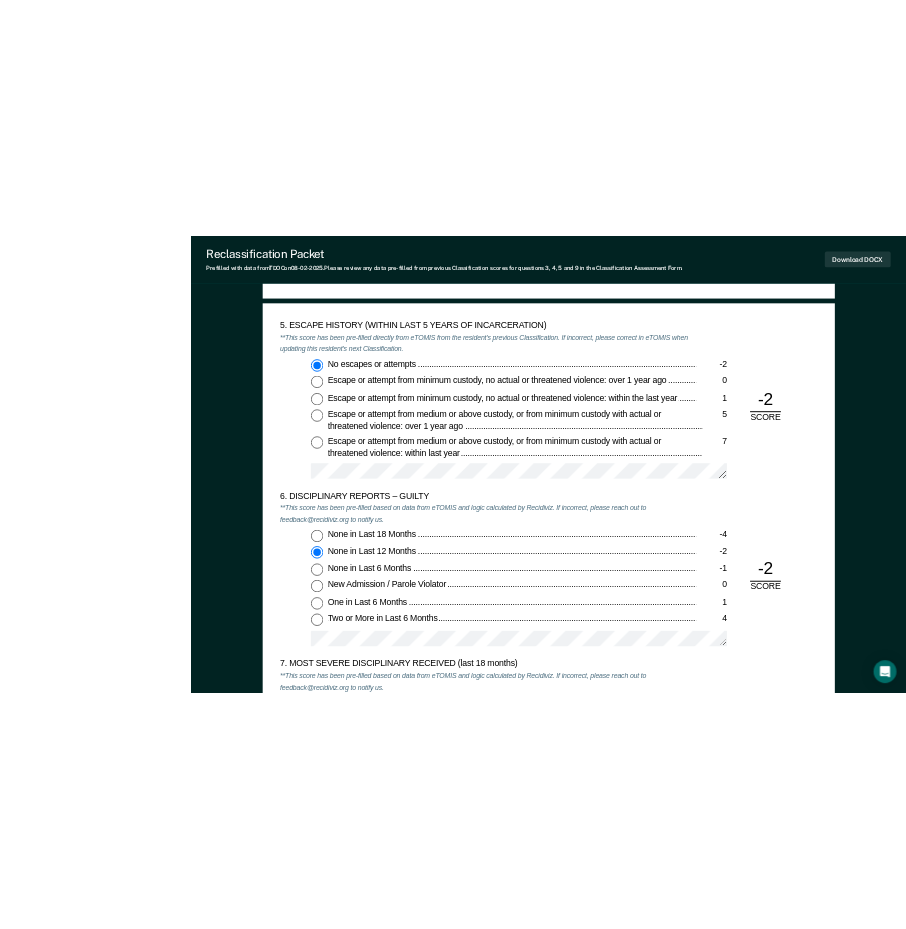 scroll, scrollTop: 0, scrollLeft: 0, axis: both 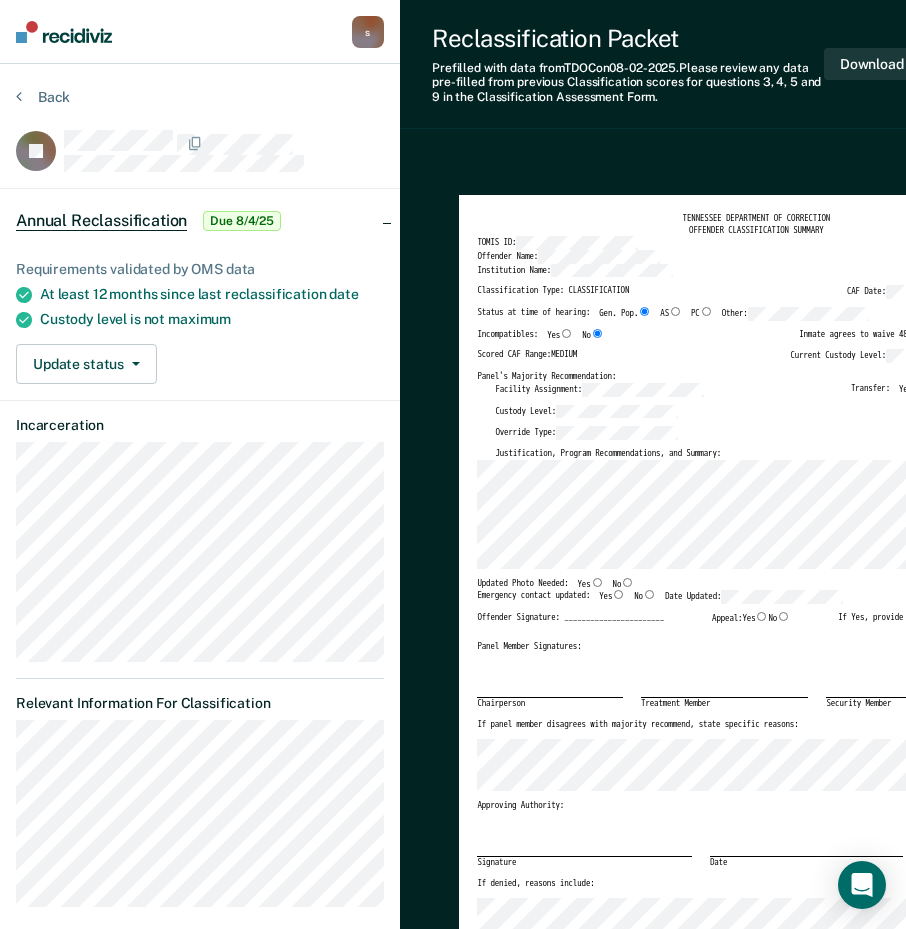 click on "Prefilled with data from  TDOC  on  08-02-2025 .  Please review any data pre-filled from previous Classification scores for questions 3, 4, 5 and 9 in the Classification Assessment Form." at bounding box center [628, 82] 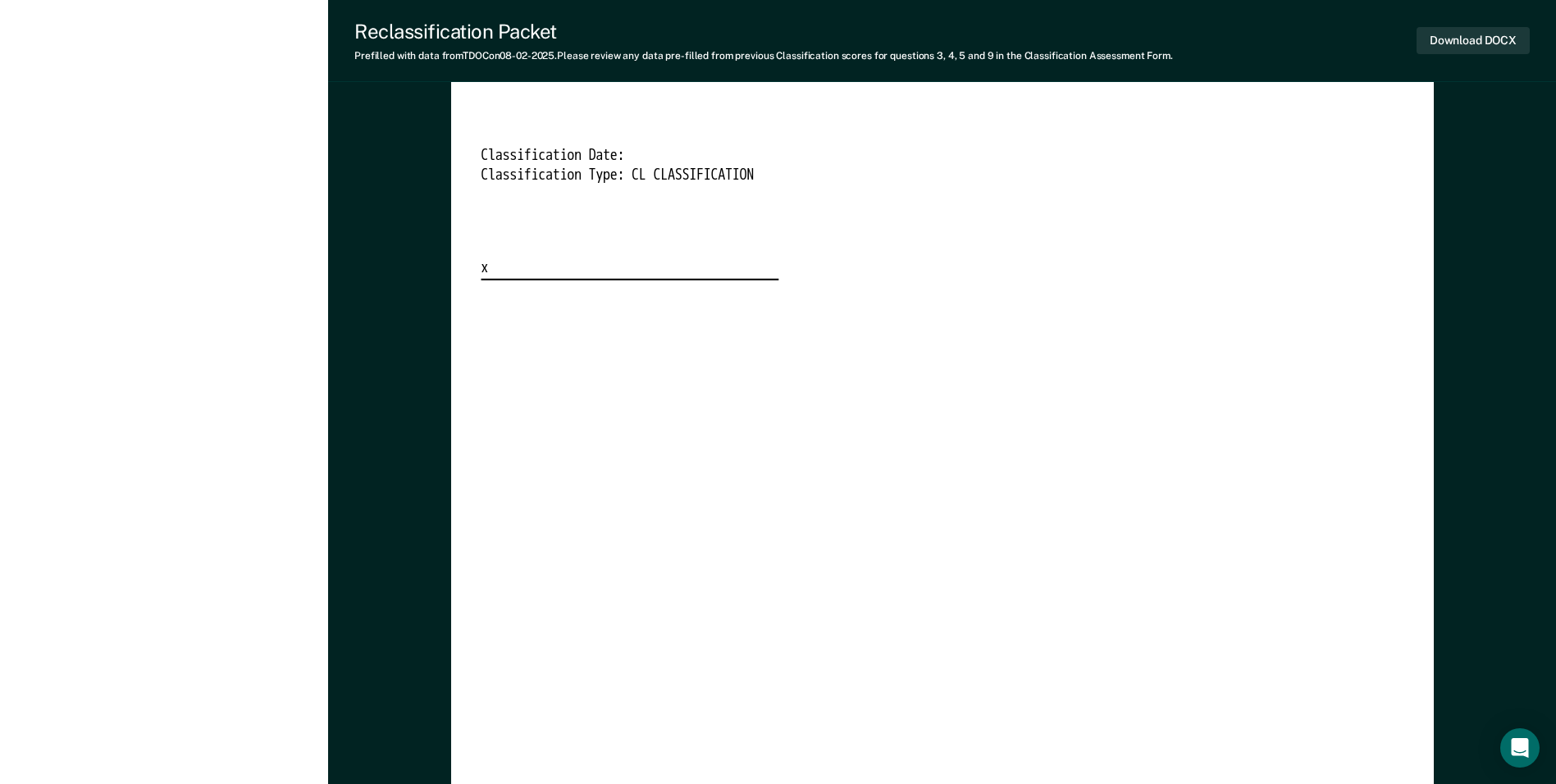 scroll, scrollTop: 4018, scrollLeft: 0, axis: vertical 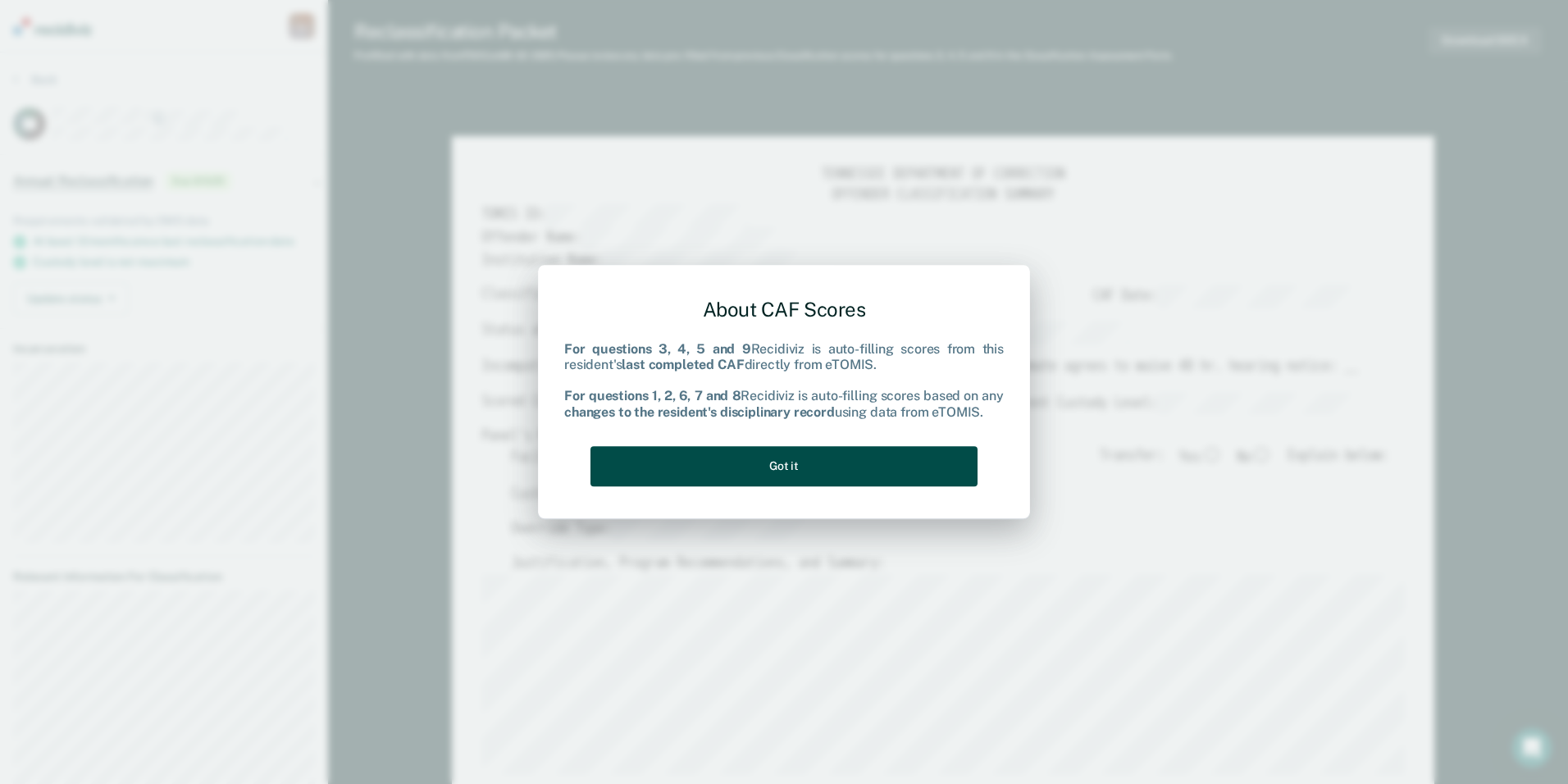 click on "Got it" at bounding box center [784, 466] 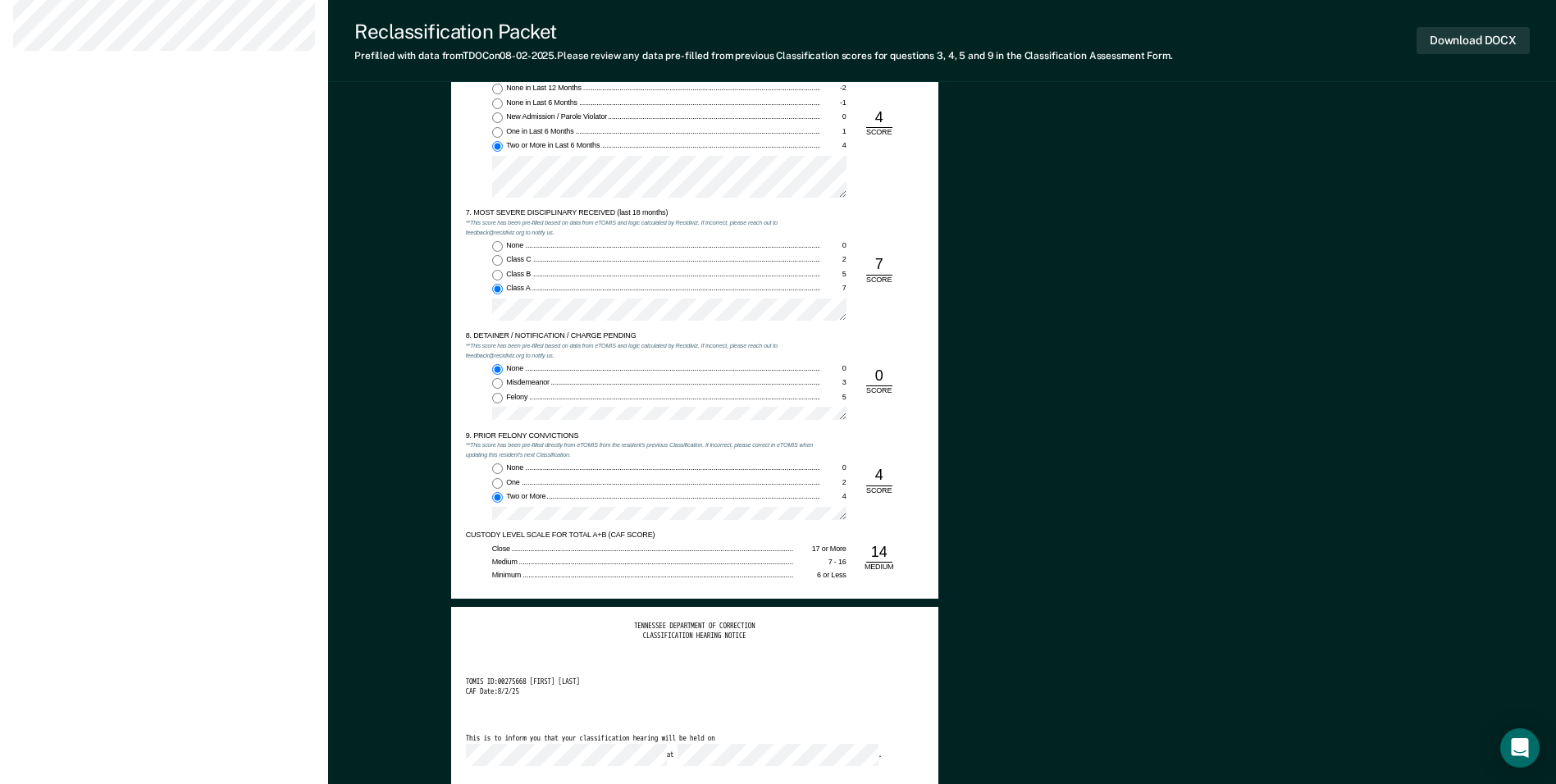 scroll, scrollTop: 0, scrollLeft: 0, axis: both 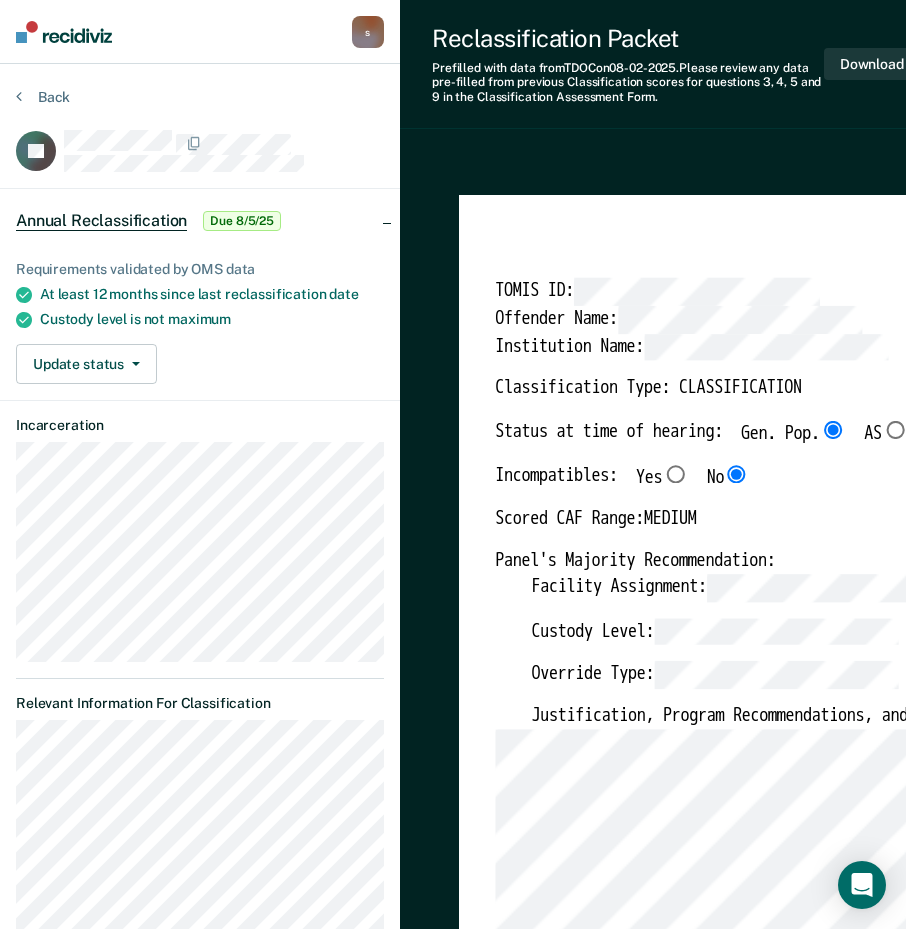 type on "x" 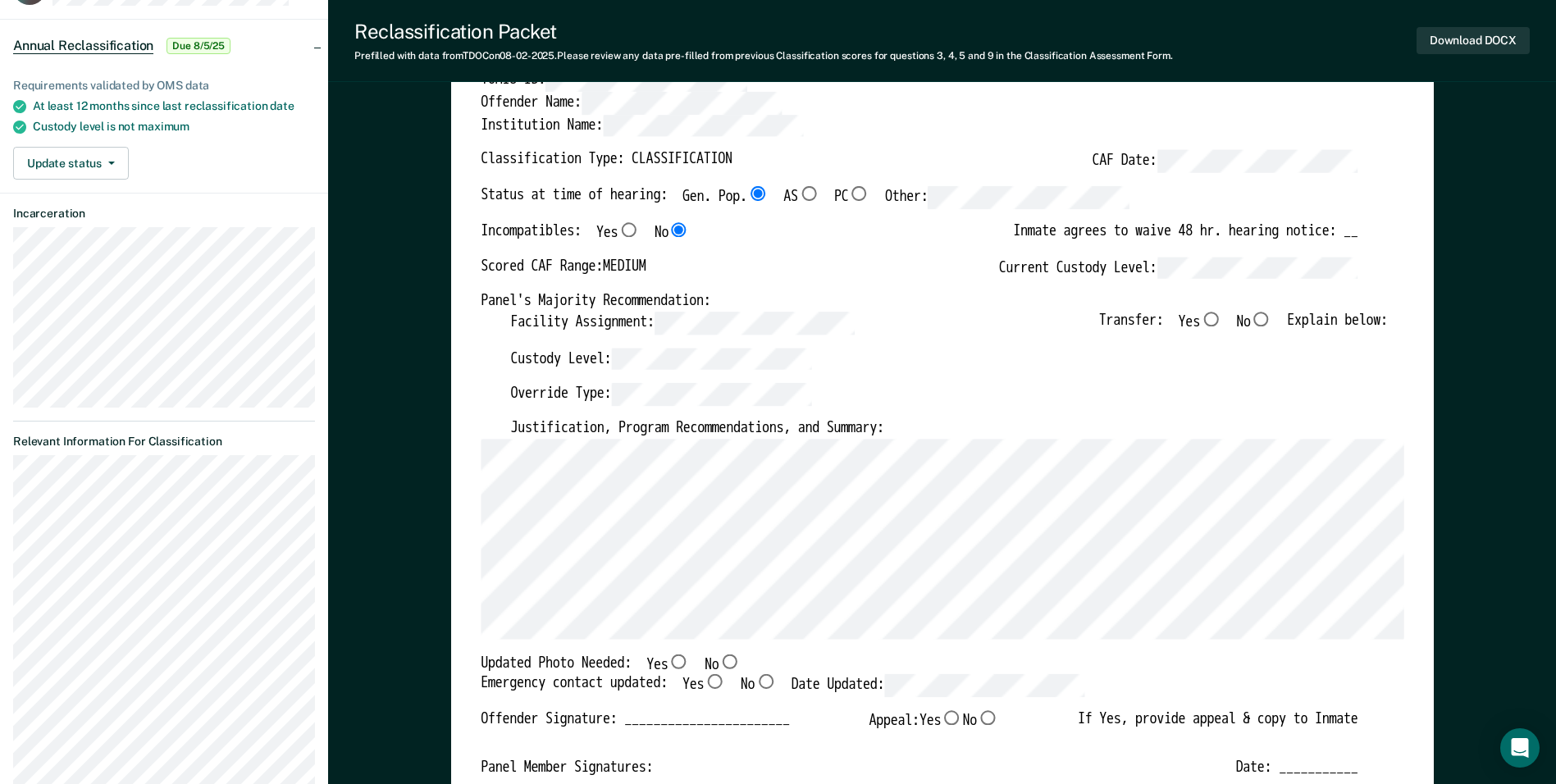 scroll, scrollTop: 0, scrollLeft: 0, axis: both 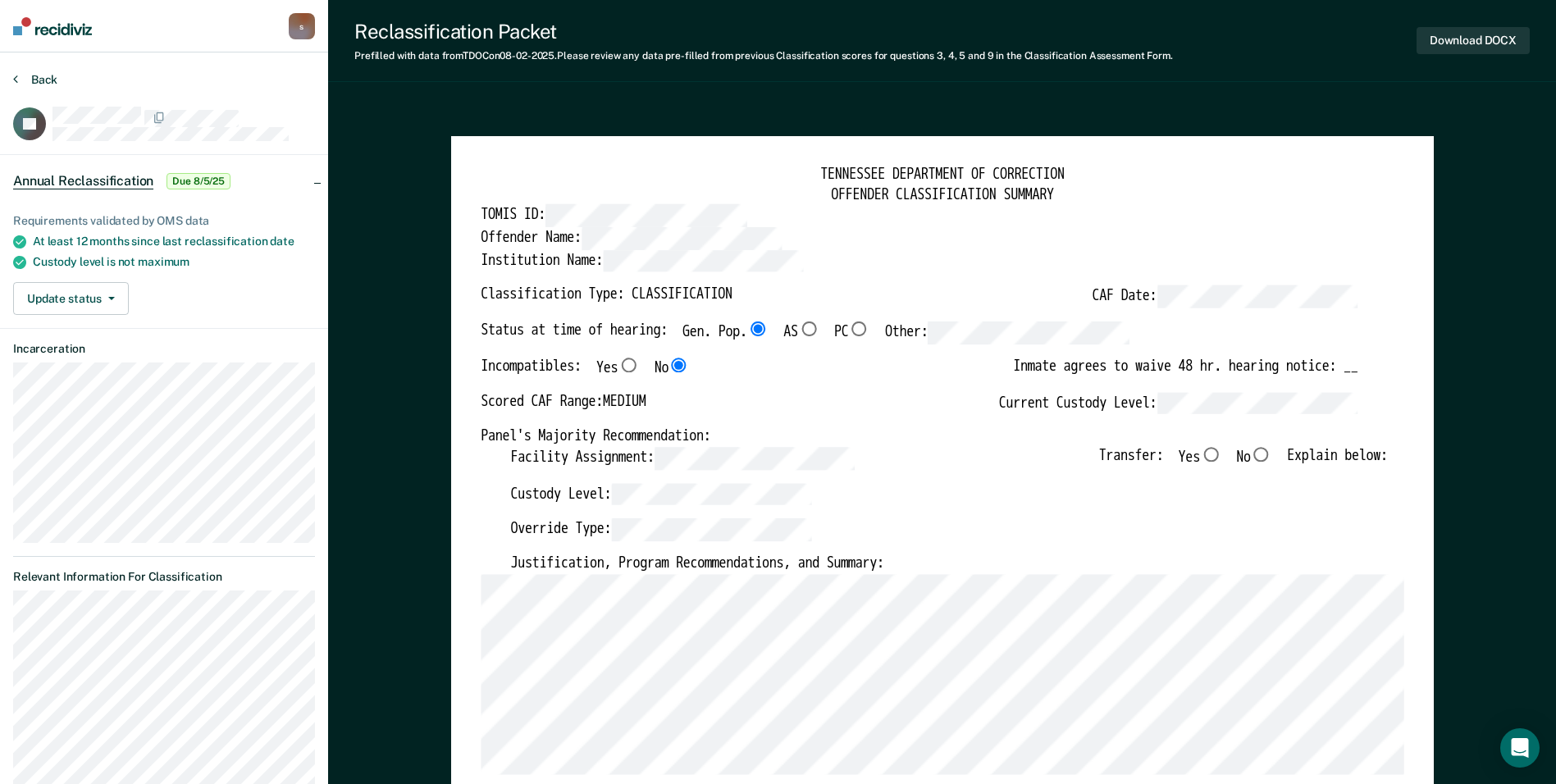 click on "Back" at bounding box center (35, 80) 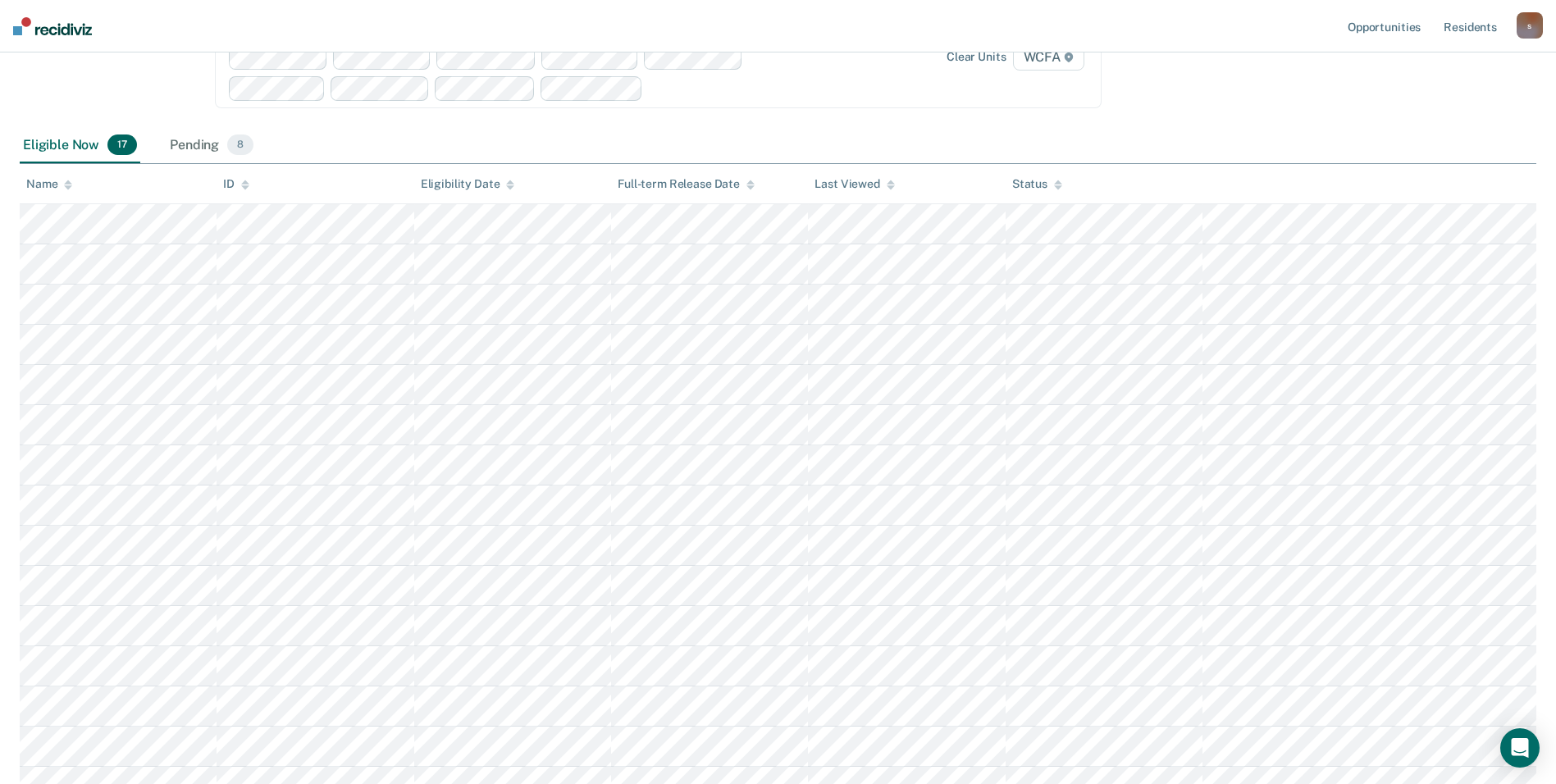 scroll, scrollTop: 157, scrollLeft: 0, axis: vertical 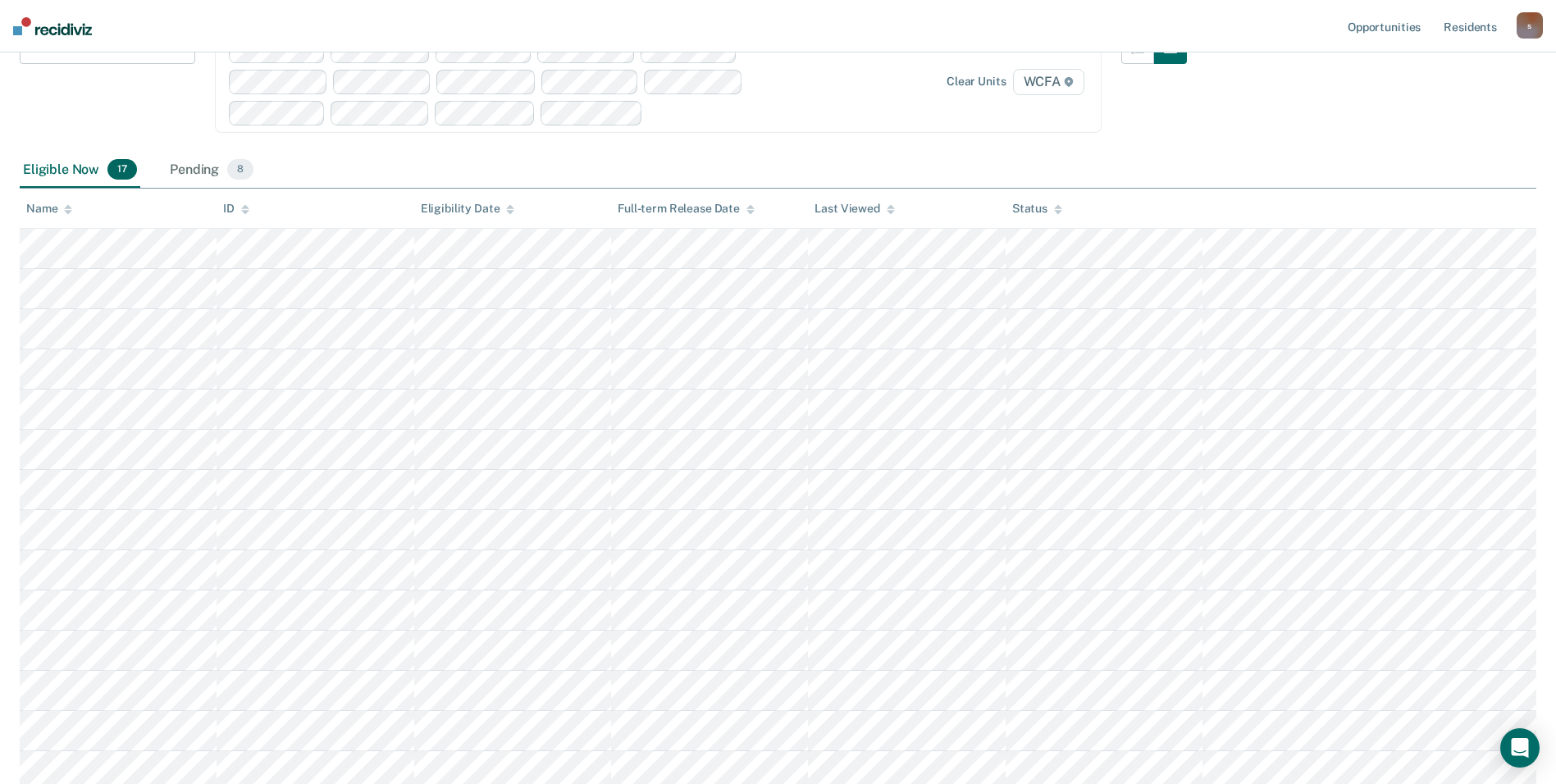 click on "Annual Reclassification   This alert helps staff identify residents who are due for annual custody reclassification and directs staff to complete & submit new classification paperwork. Annual Reclassification Custody Level Downgrade Annual Reclassification Initial Classification Clear   units WCFA   Eligible Now 17 Pending 8
To pick up a draggable item, press the space bar.
While dragging, use the arrow keys to move the item.
Press space again to drop the item in its new position, or press escape to cancel.
Name ID Eligibility Date Full-term Release Date Last Viewed Status" at bounding box center (778, 431) 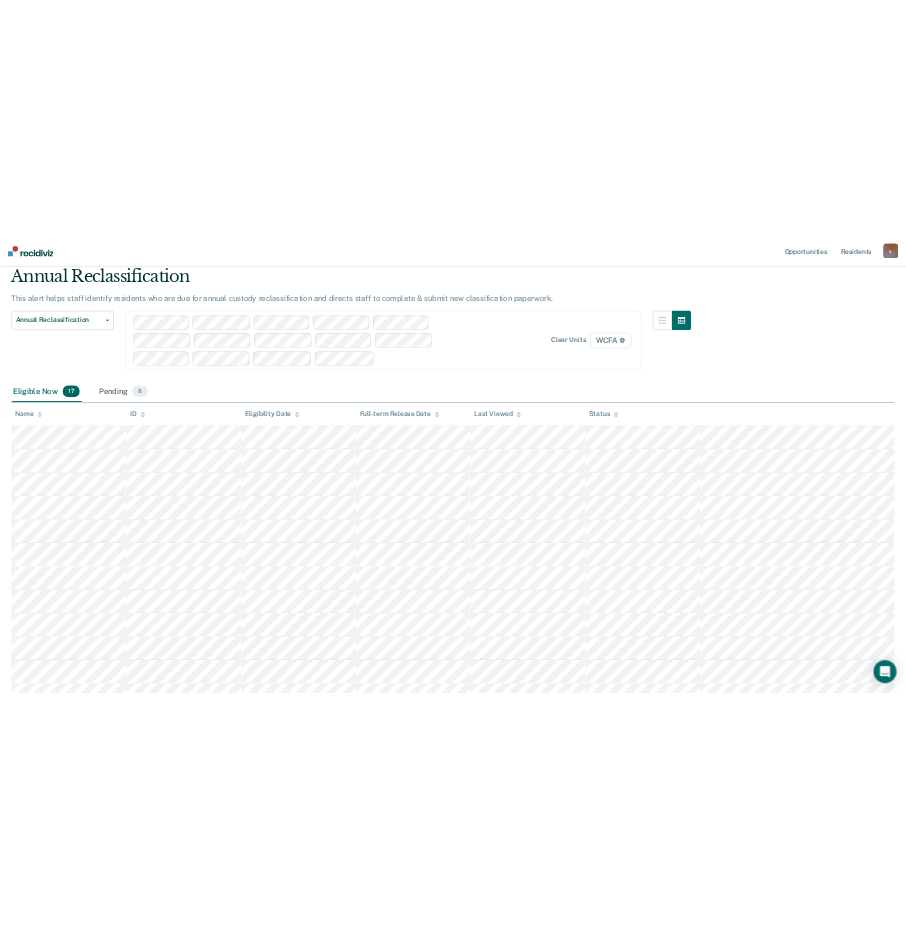 scroll, scrollTop: 0, scrollLeft: 0, axis: both 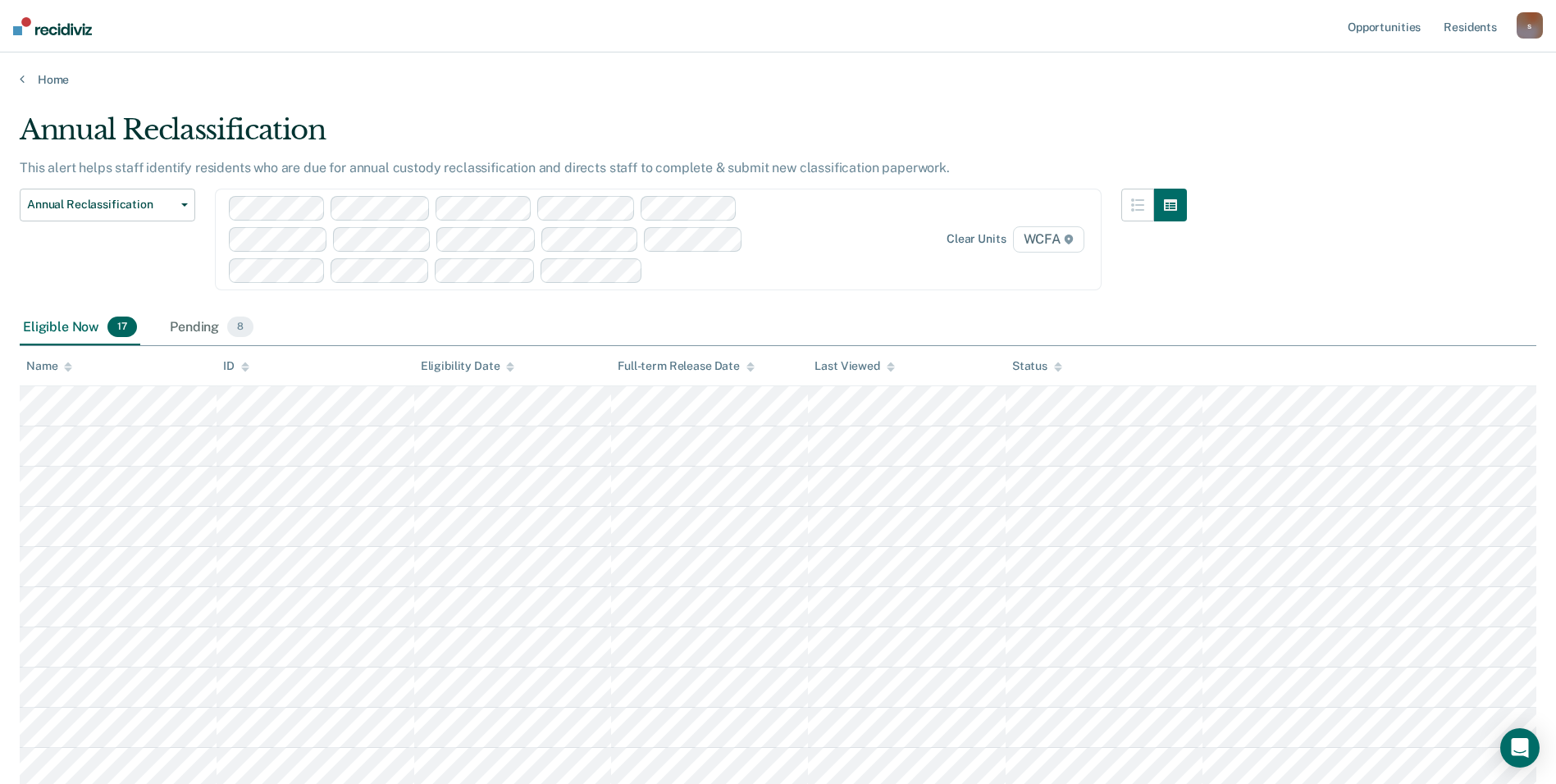 click on "Home" at bounding box center [778, 70] 